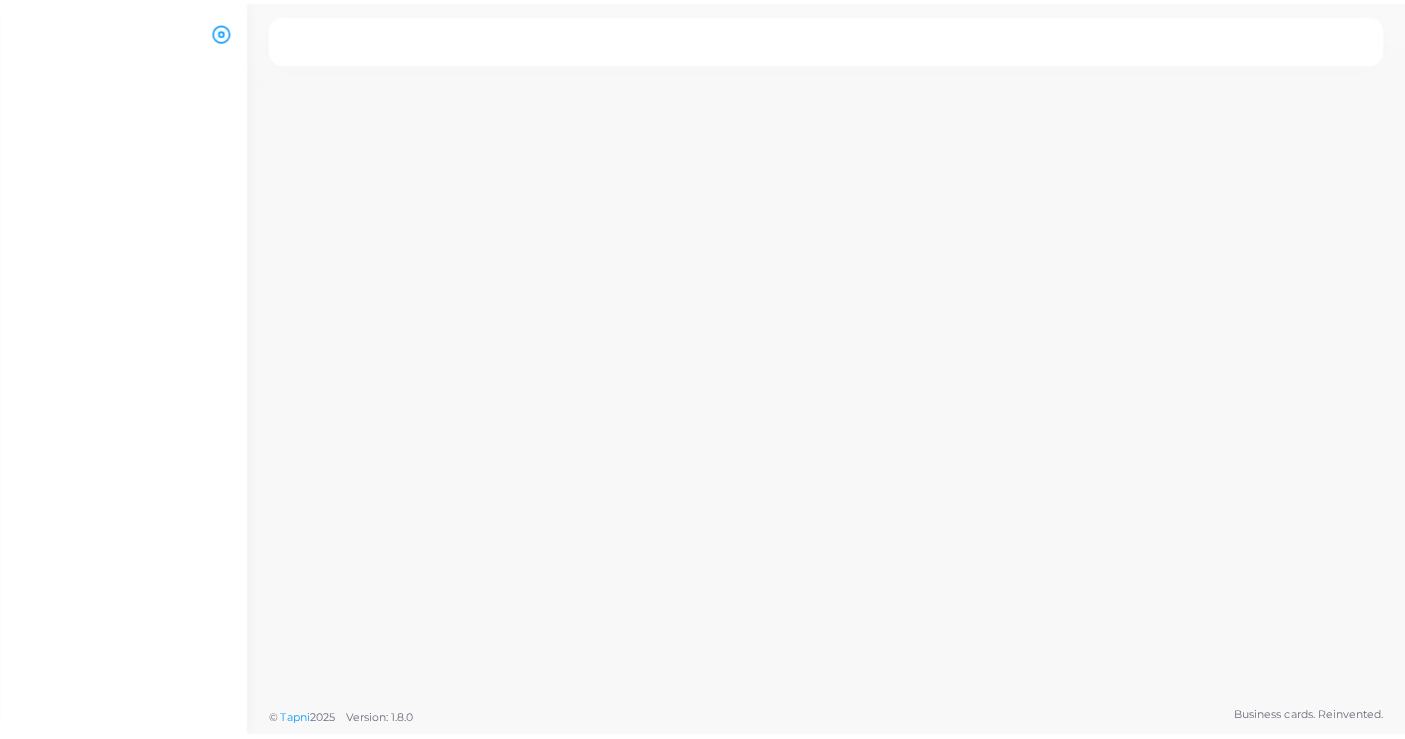 scroll, scrollTop: 0, scrollLeft: 0, axis: both 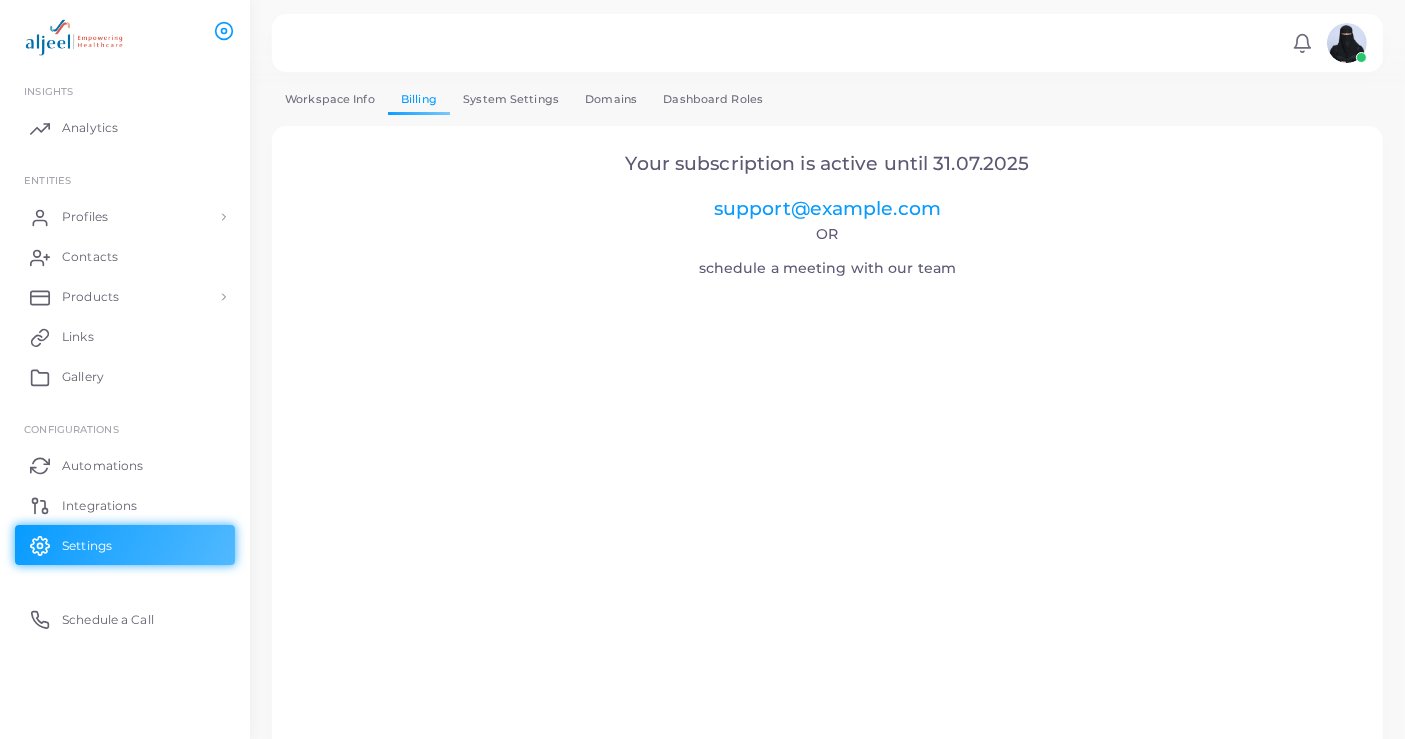 click on "Notifications   0 New  Mark All As Read  Lulu Al Humaidan   (lalhumaidan@aljeel.com)  Logout" at bounding box center [827, 43] 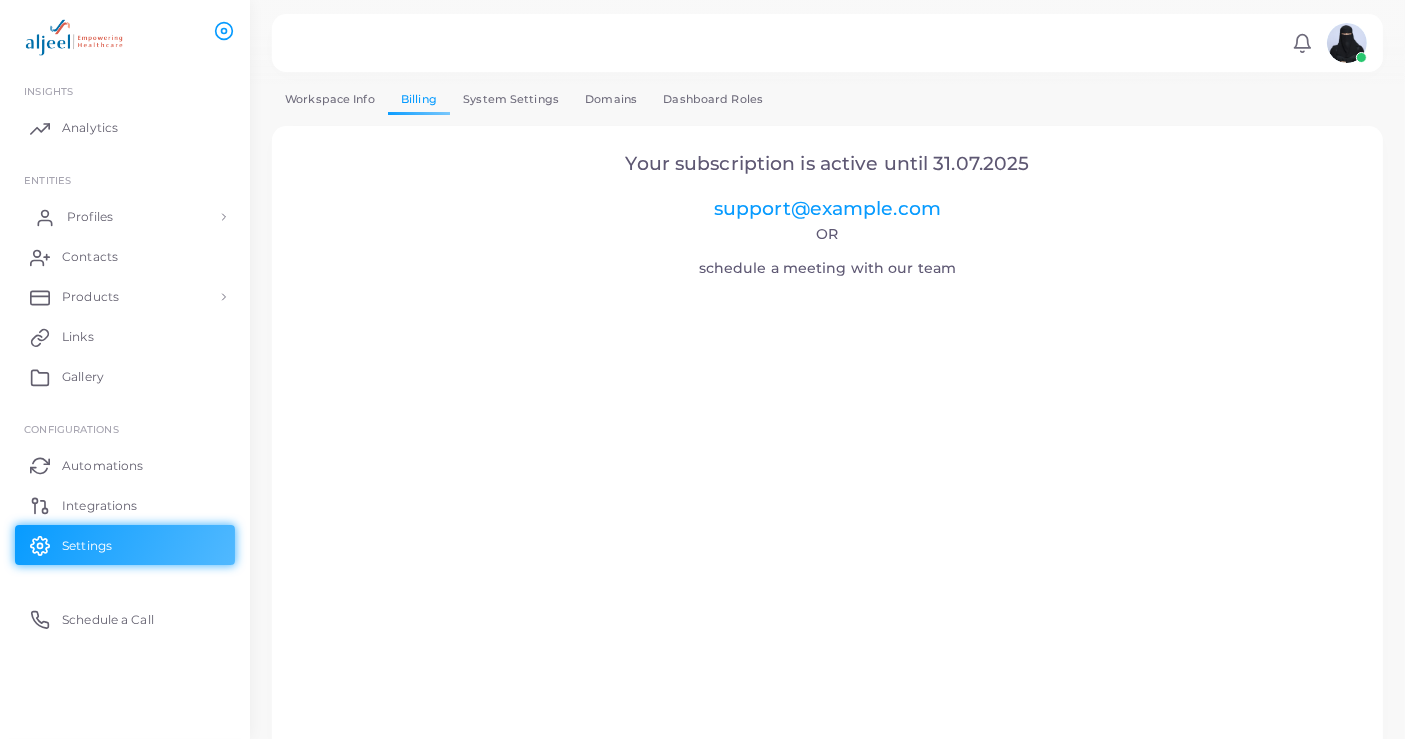 click on "Profiles" at bounding box center (90, 217) 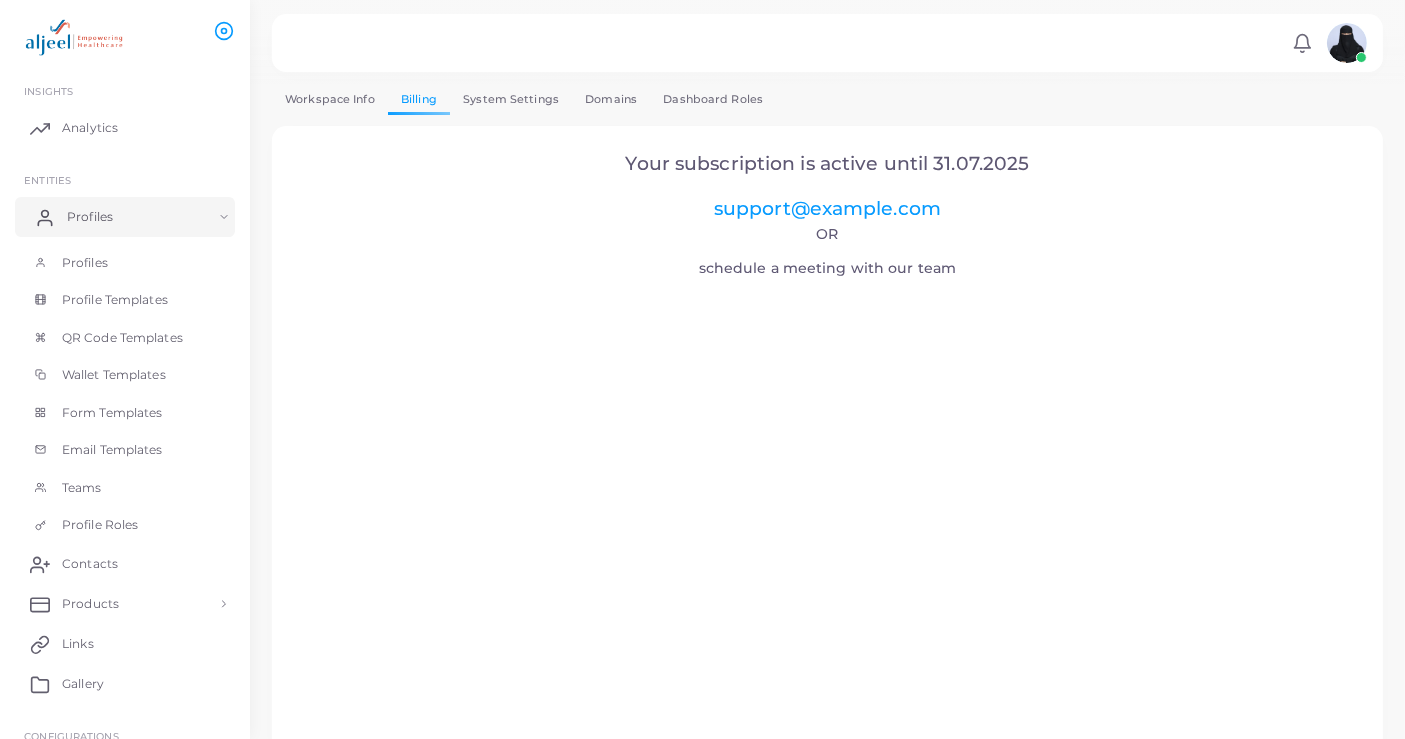 click on "Profiles" at bounding box center (90, 217) 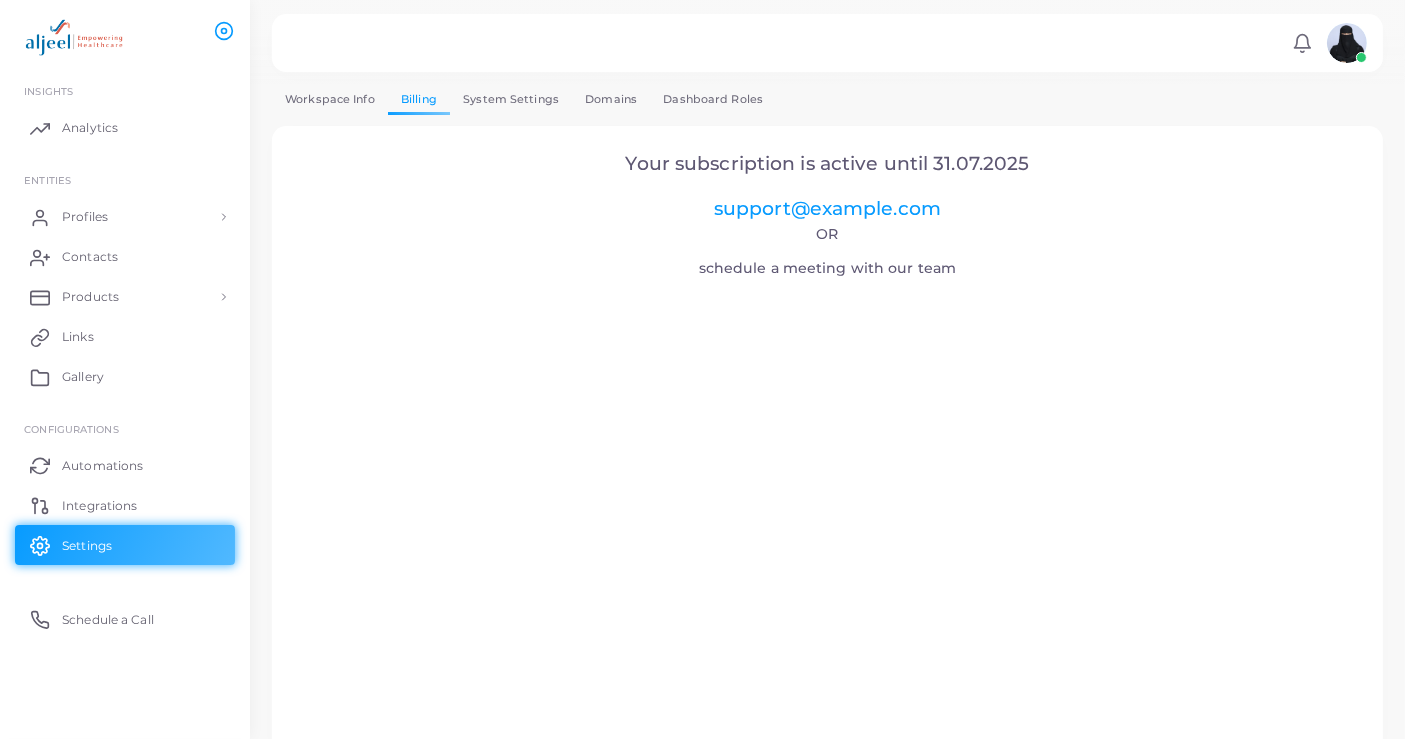 click at bounding box center (73, 37) 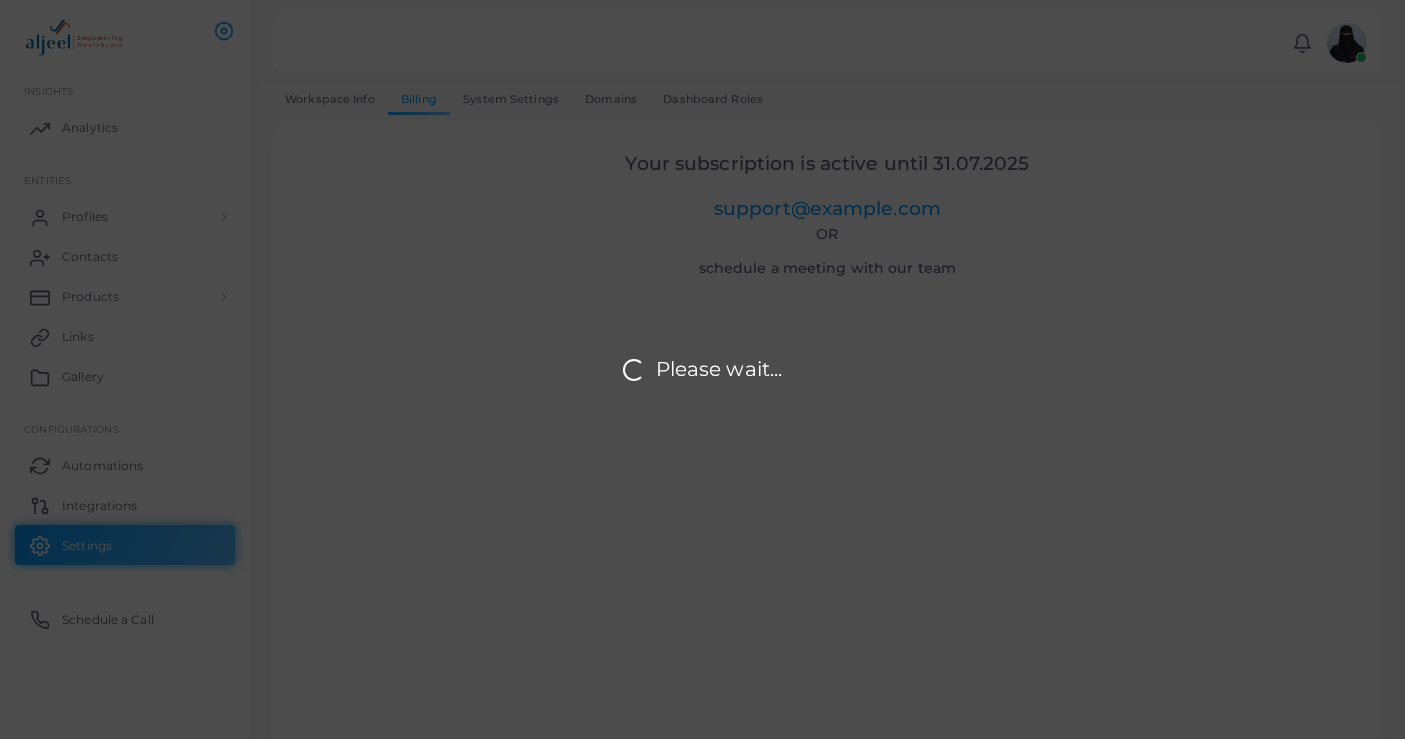 type on "**********" 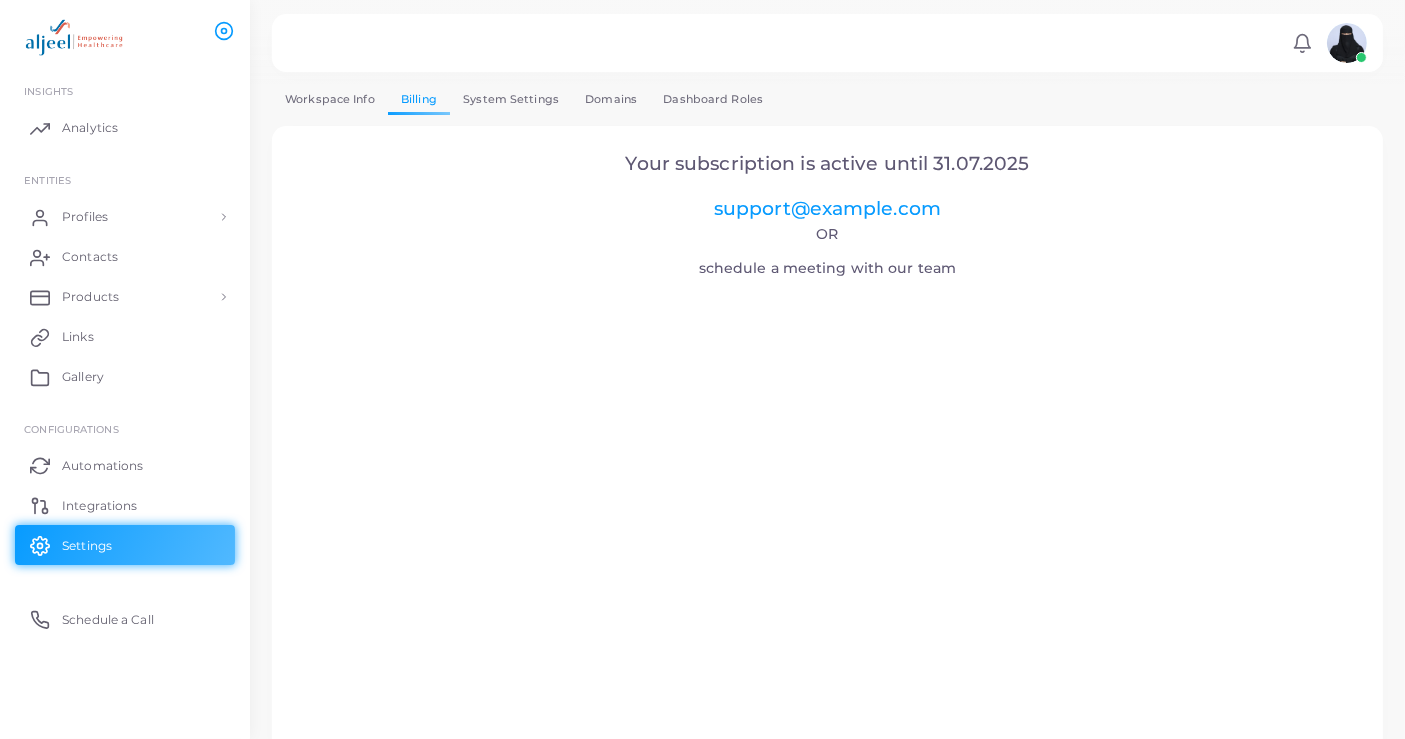 click on "Workspace Info" at bounding box center [330, 99] 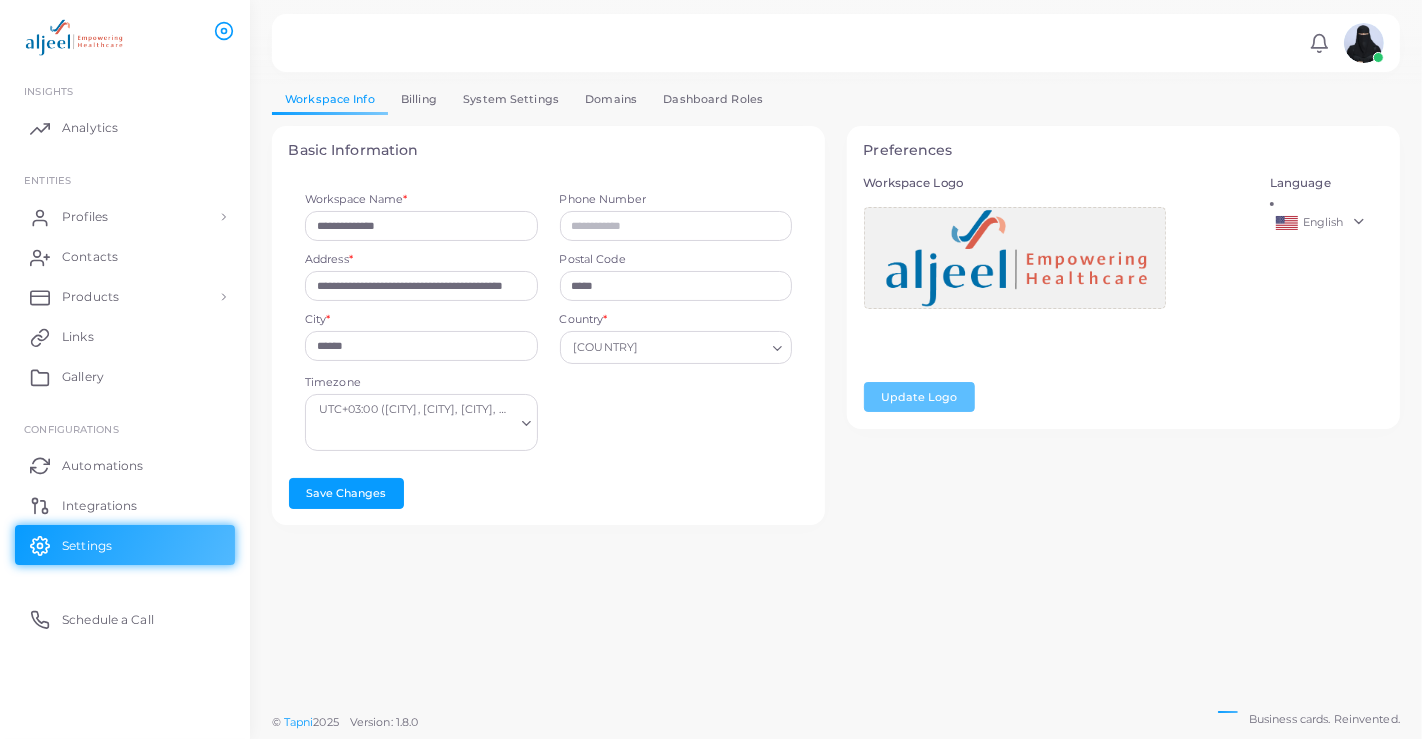 click on "Dashboard Roles" at bounding box center (713, 99) 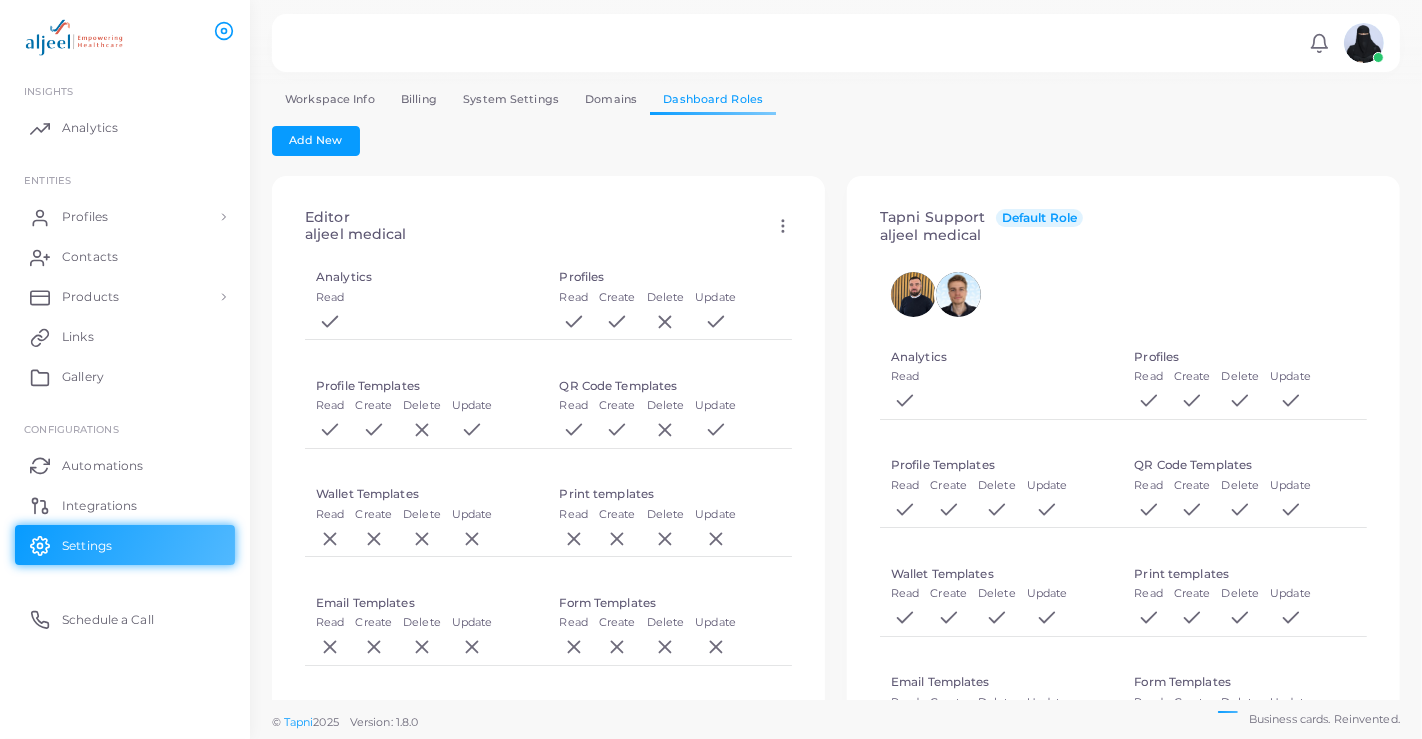 click on "Domains" at bounding box center [611, 99] 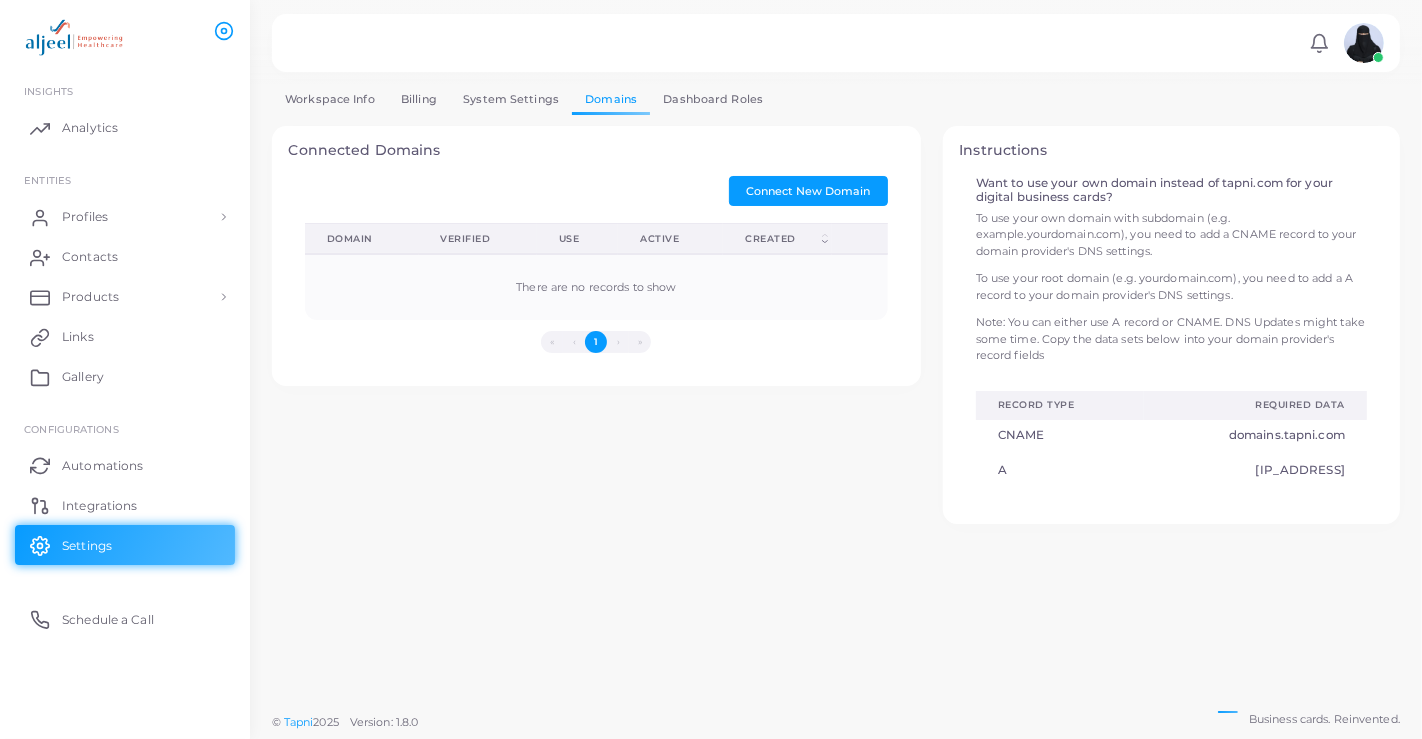 click on "Dashboard Roles" at bounding box center [713, 99] 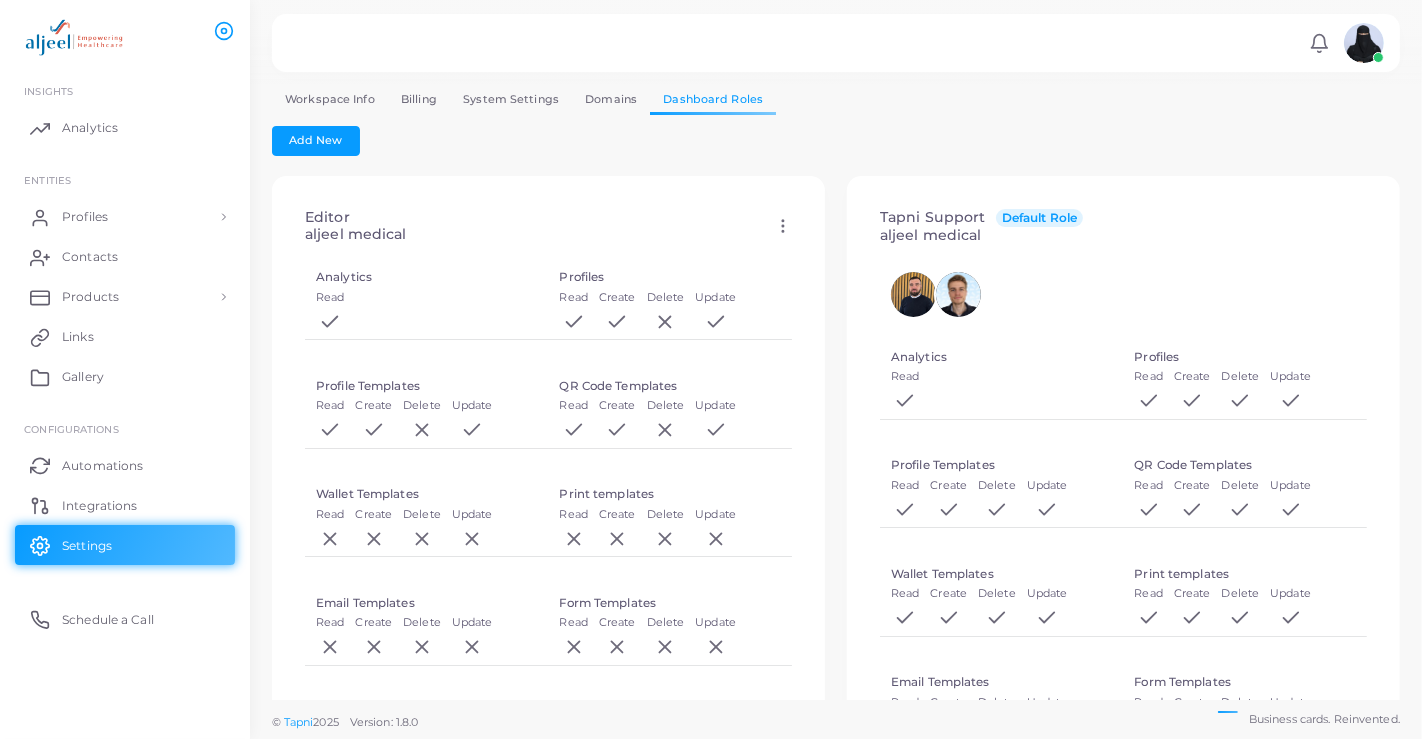 click on "System Settings" at bounding box center [511, 99] 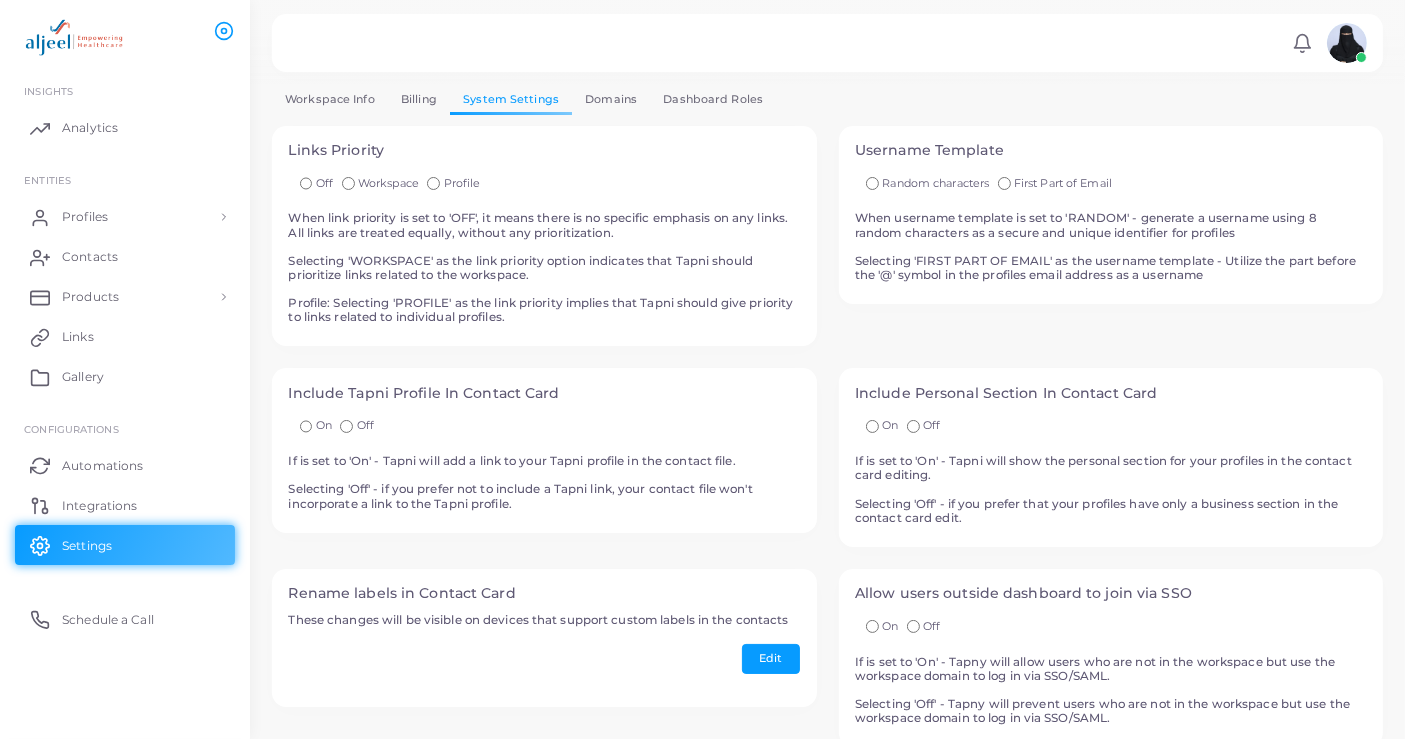 click on "Billing" at bounding box center (419, 99) 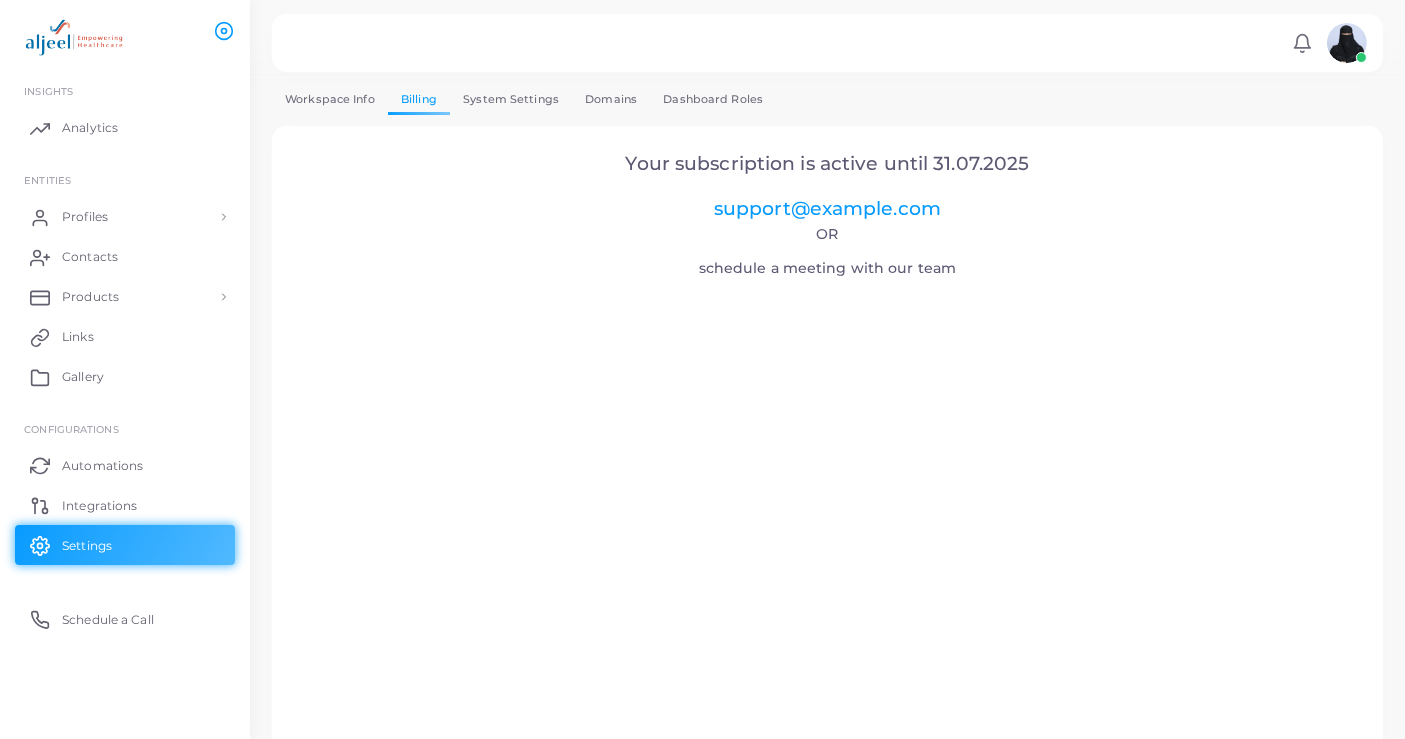 click on "Workspace Info" at bounding box center (330, 99) 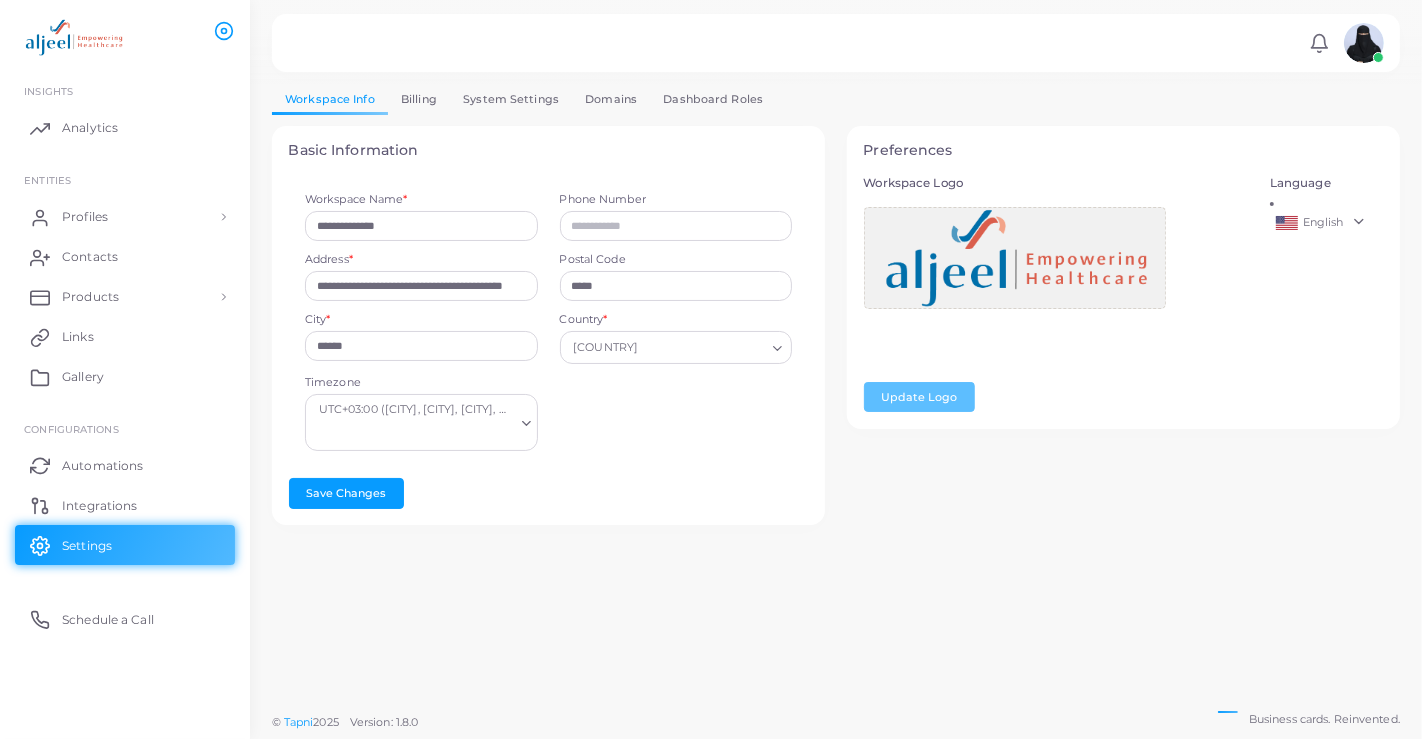 click at bounding box center (73, 37) 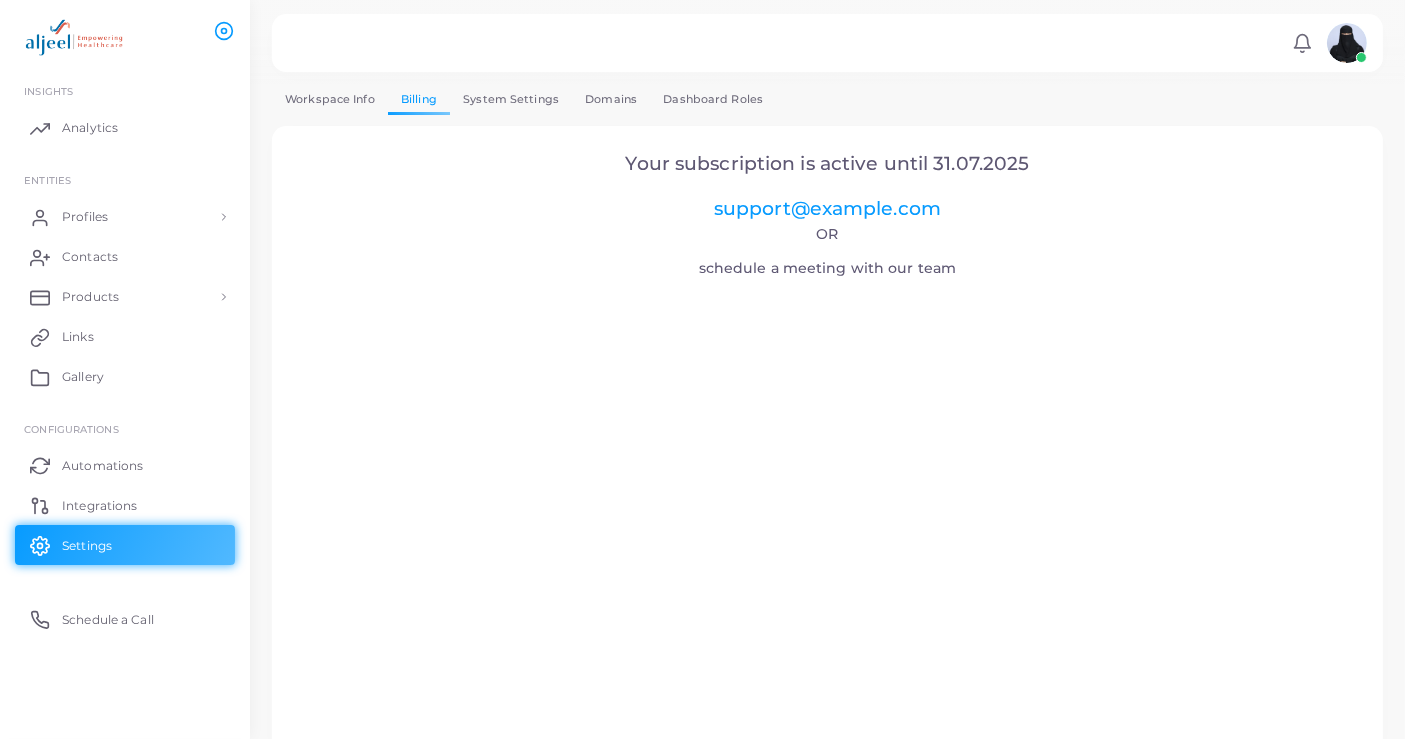 scroll, scrollTop: 51, scrollLeft: 0, axis: vertical 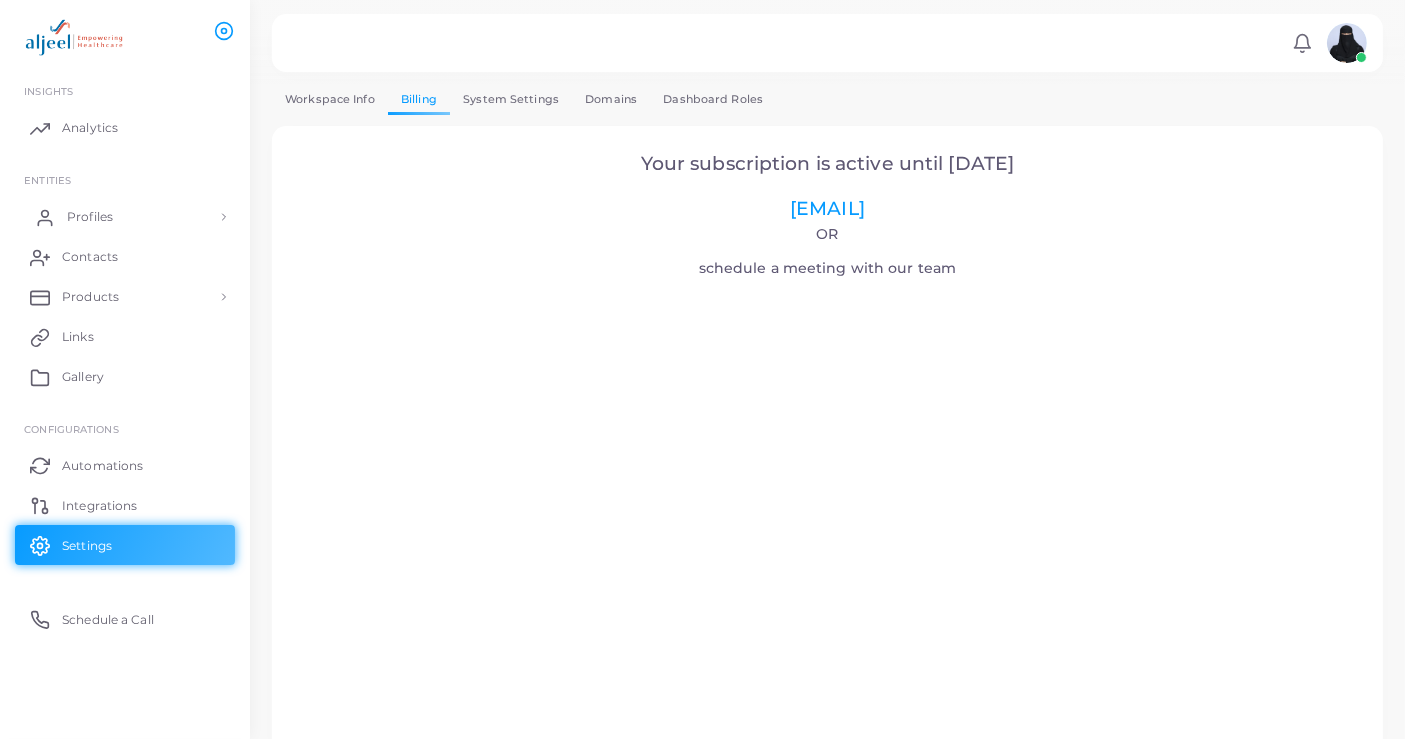 click on "Profiles" at bounding box center (90, 217) 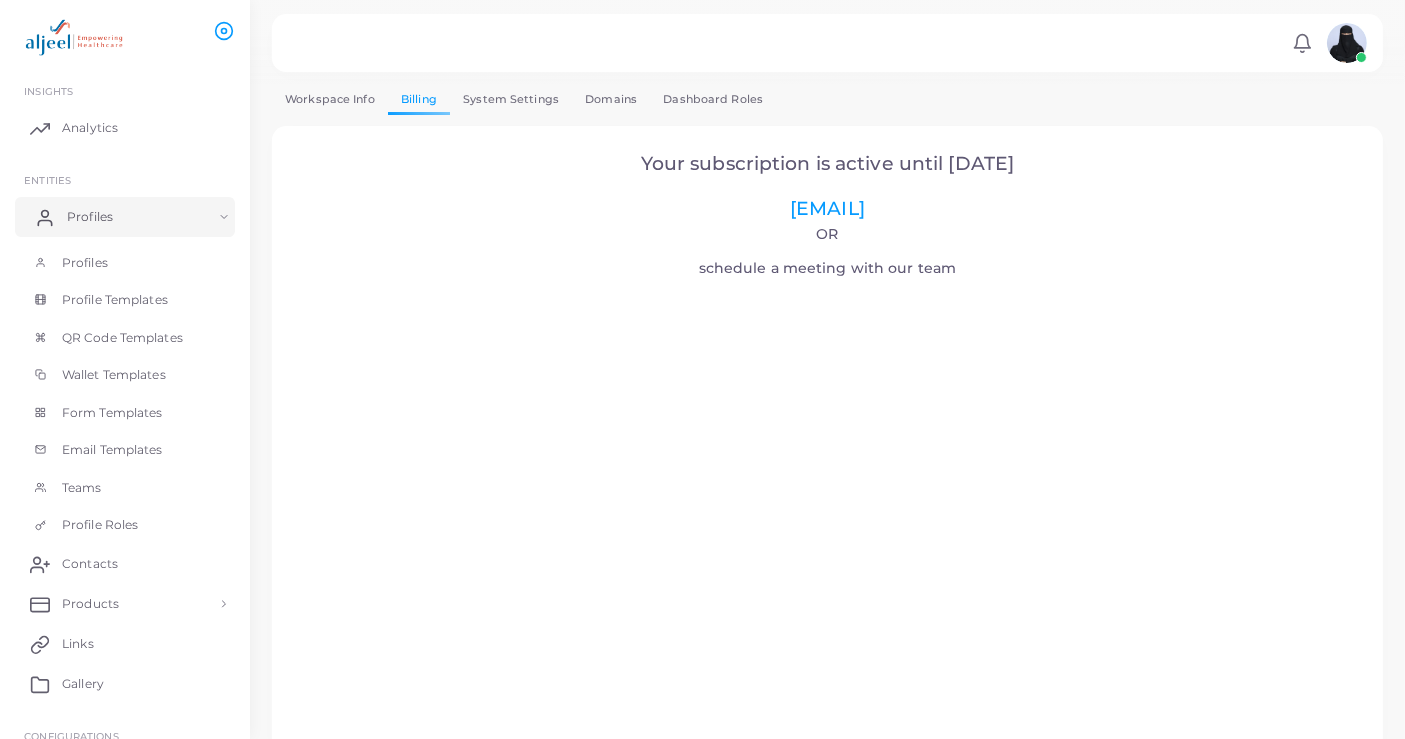 click on "Profiles" at bounding box center [90, 217] 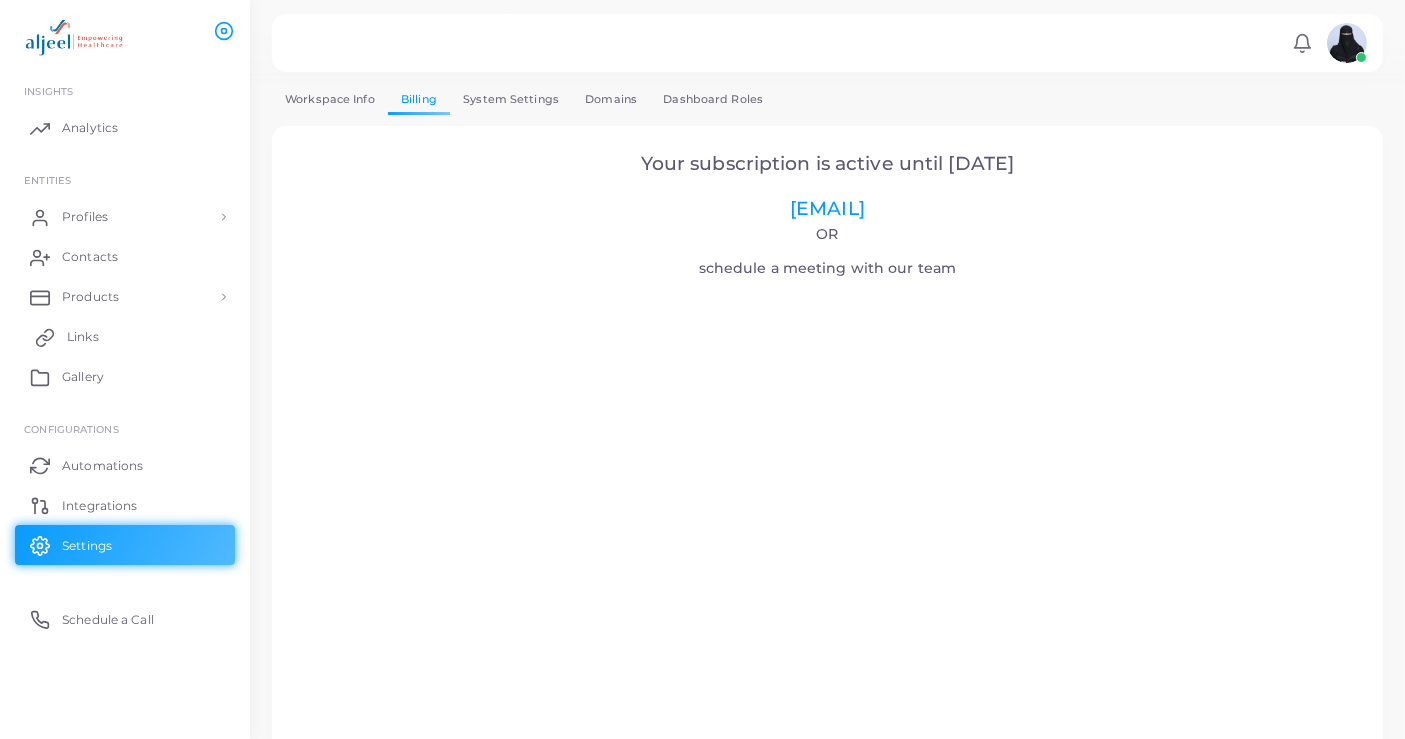 click on "Links" at bounding box center [83, 337] 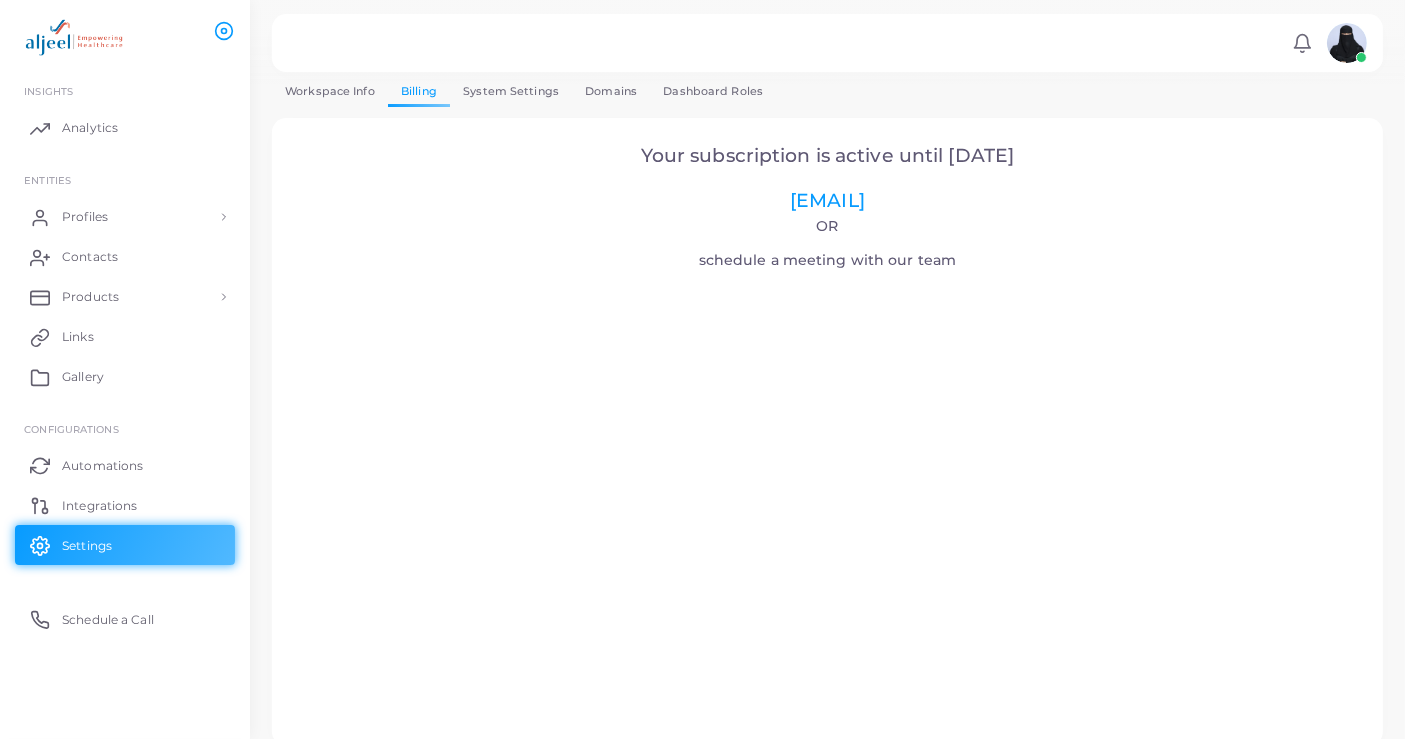 scroll, scrollTop: 8, scrollLeft: 0, axis: vertical 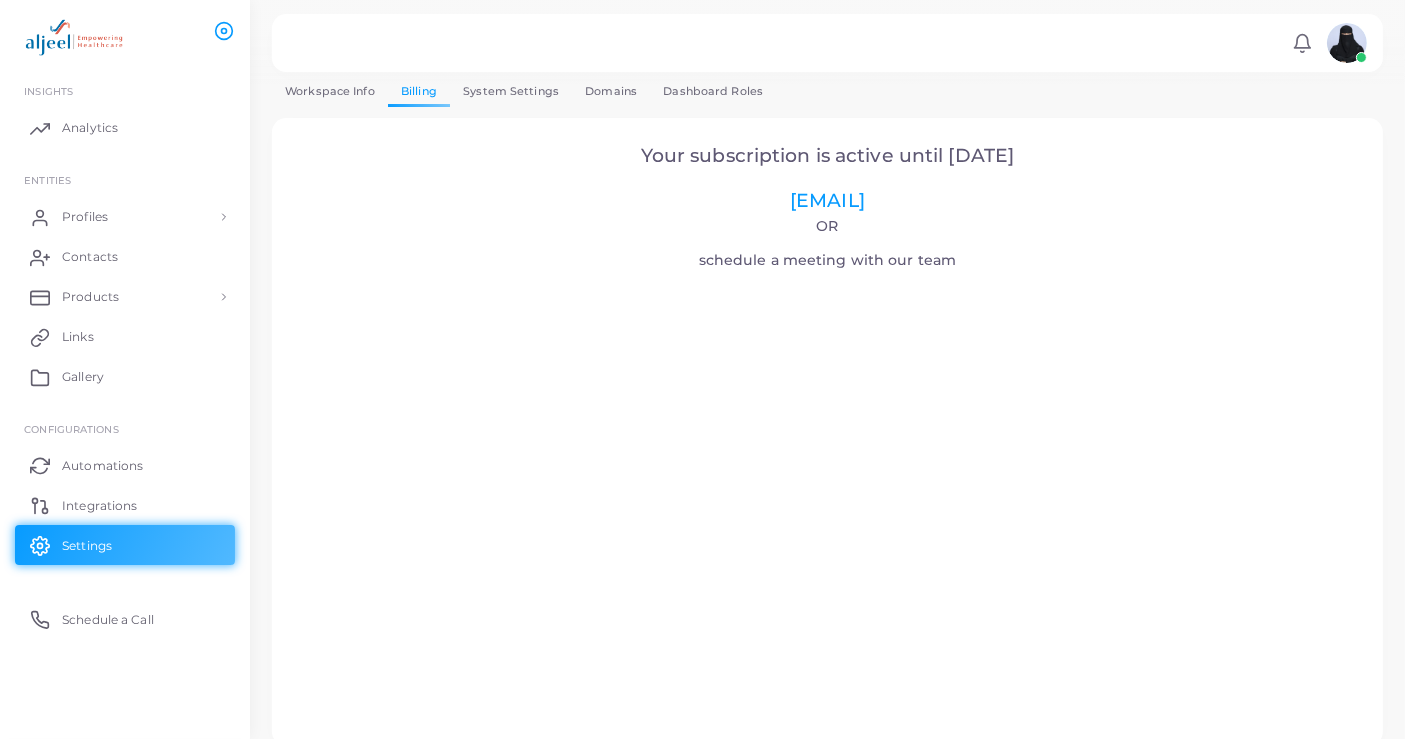 click on "Dashboard Roles" at bounding box center (713, 91) 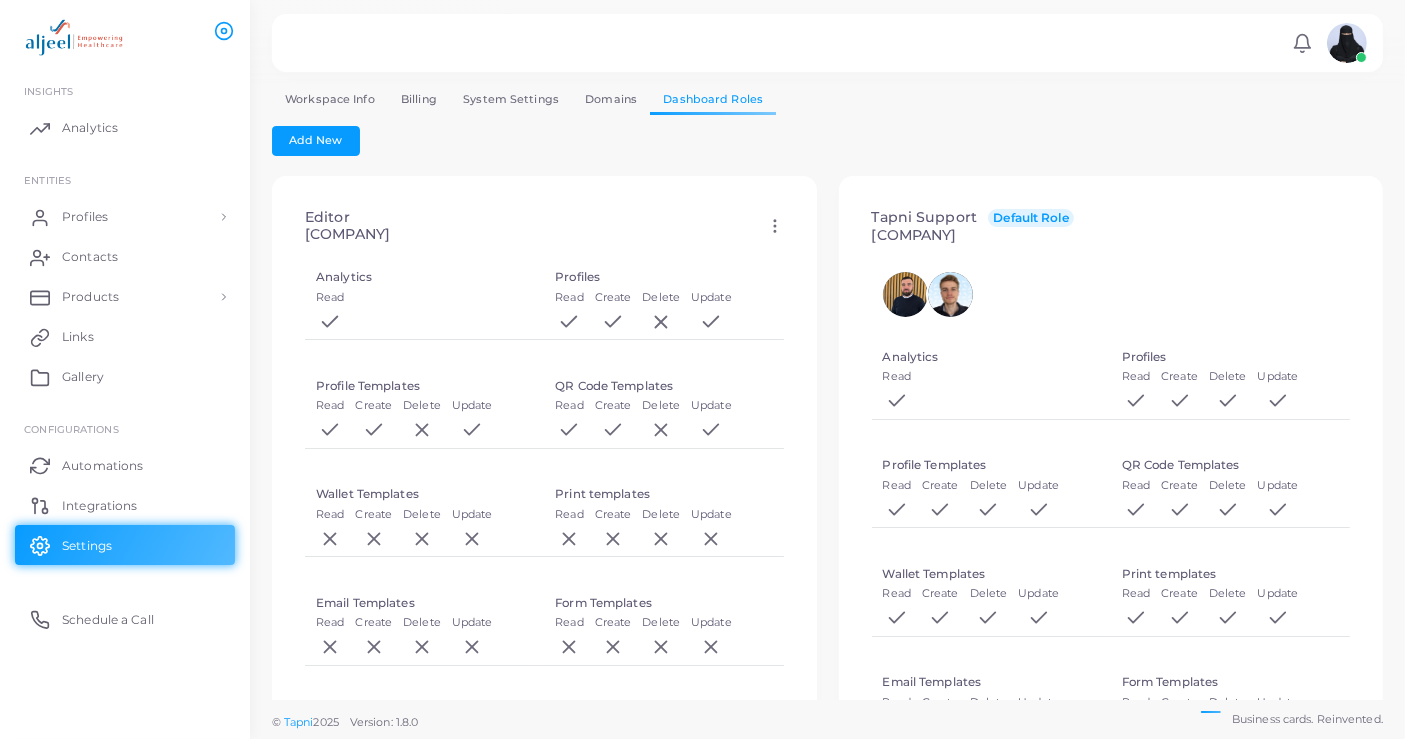 scroll, scrollTop: 0, scrollLeft: 0, axis: both 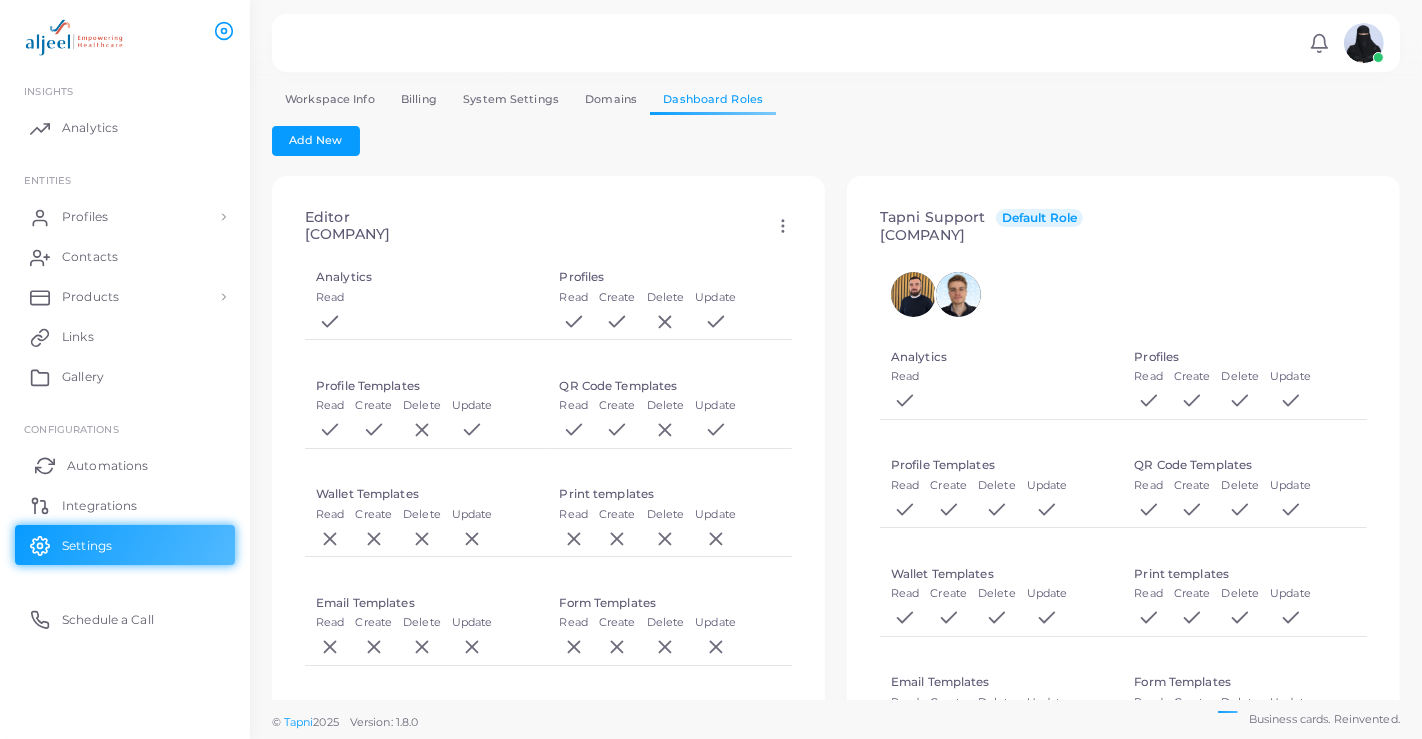 click on "Automations" at bounding box center (107, 466) 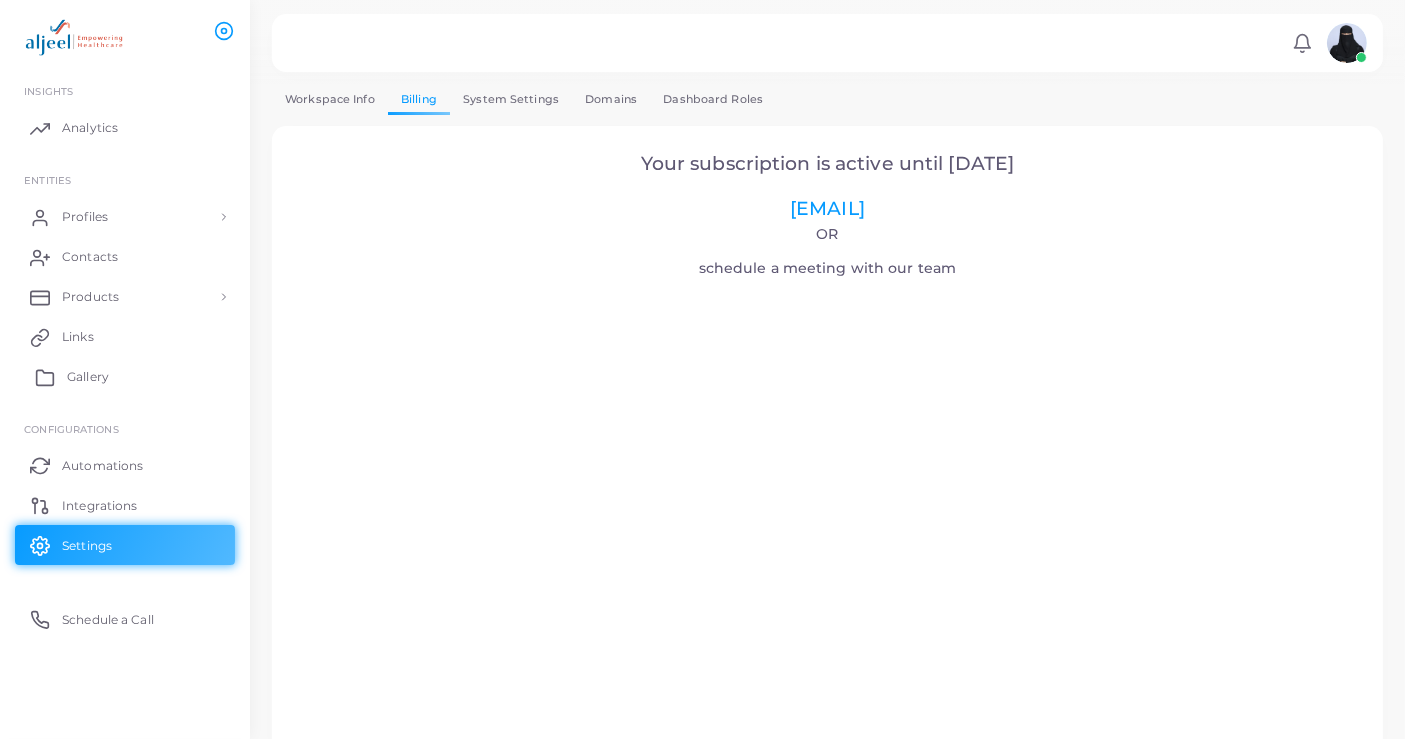 click on "Gallery" at bounding box center [88, 377] 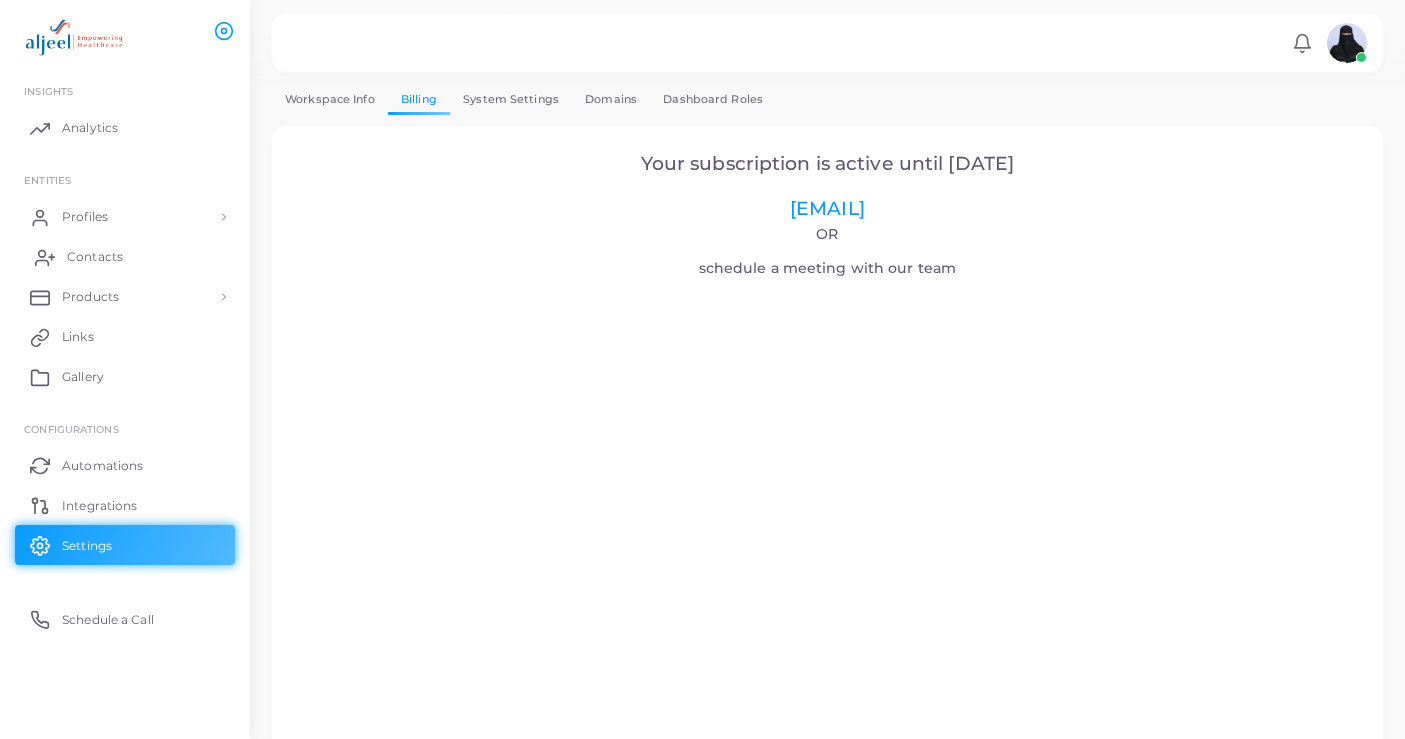 click on "Contacts" at bounding box center (95, 257) 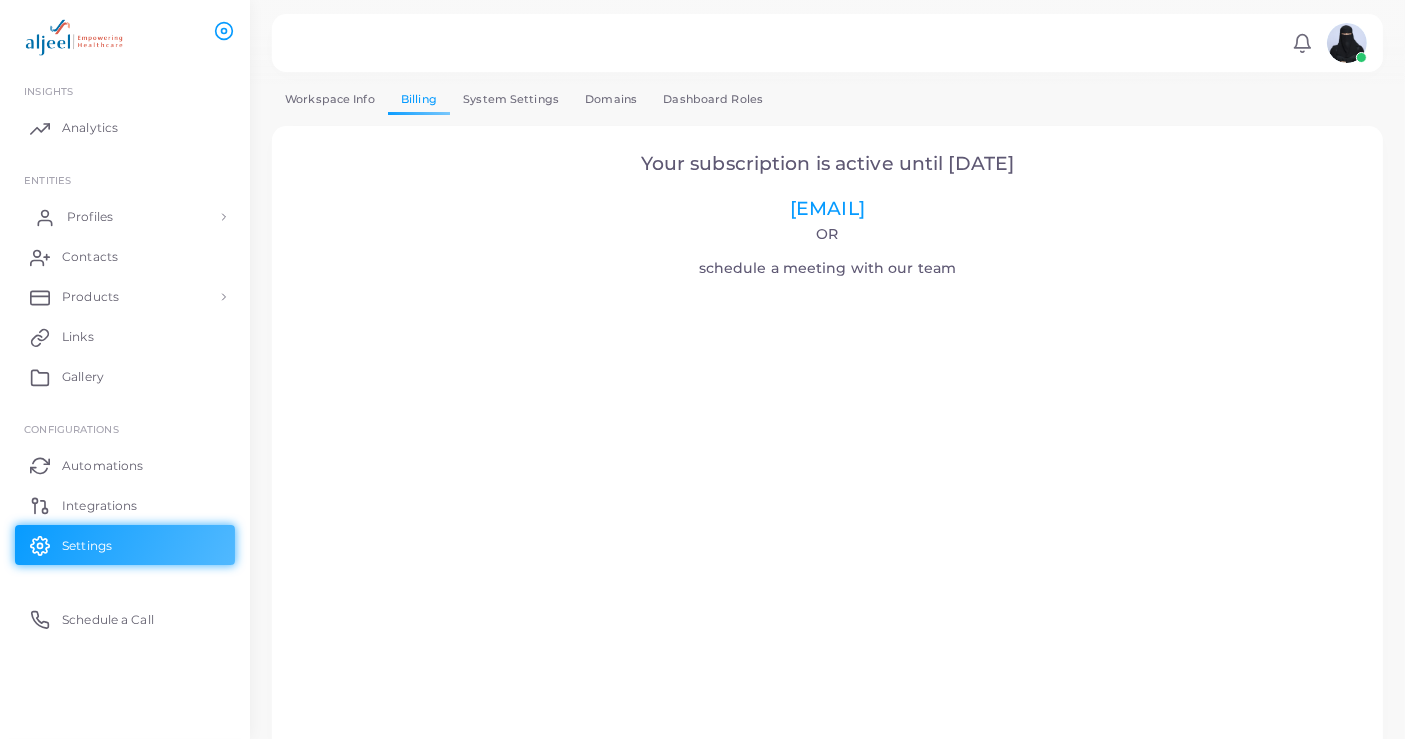 click on "Profiles" at bounding box center [90, 217] 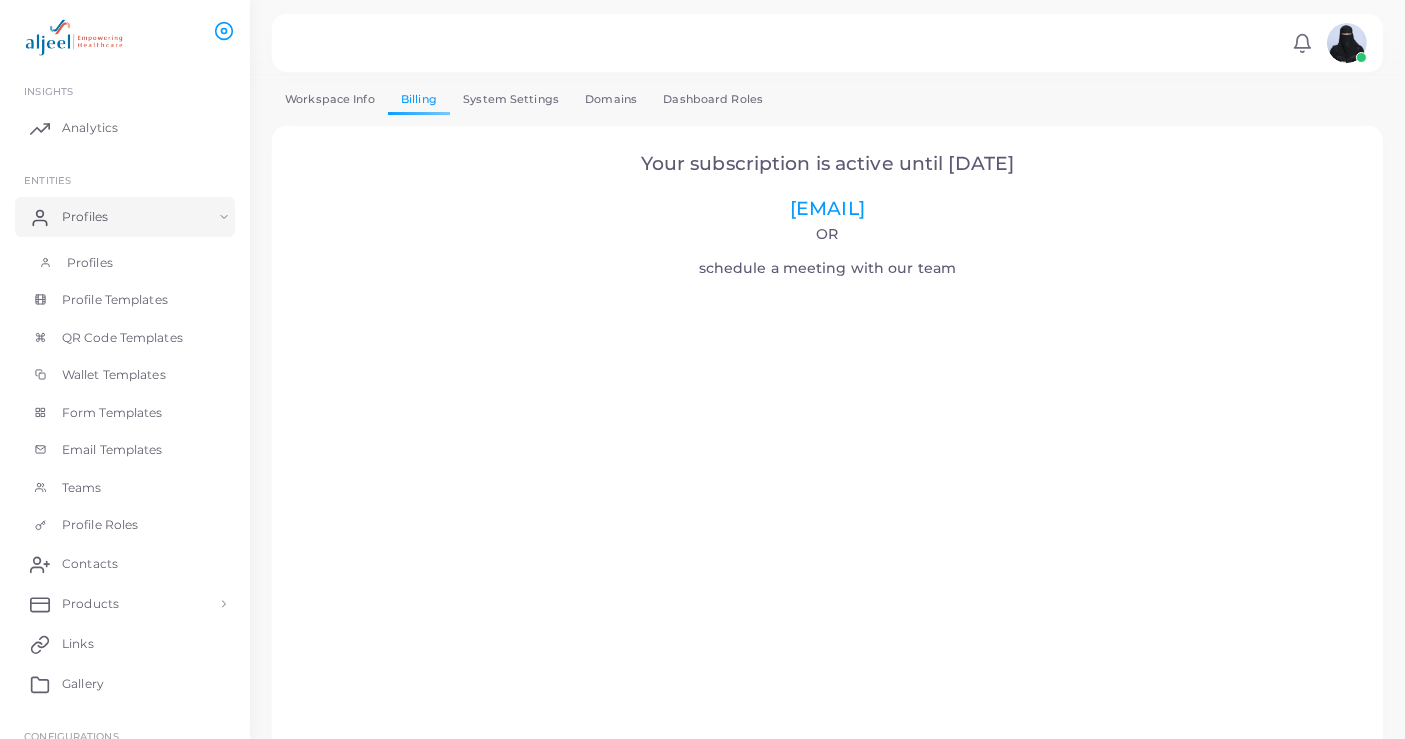 click on "Profiles" at bounding box center [90, 263] 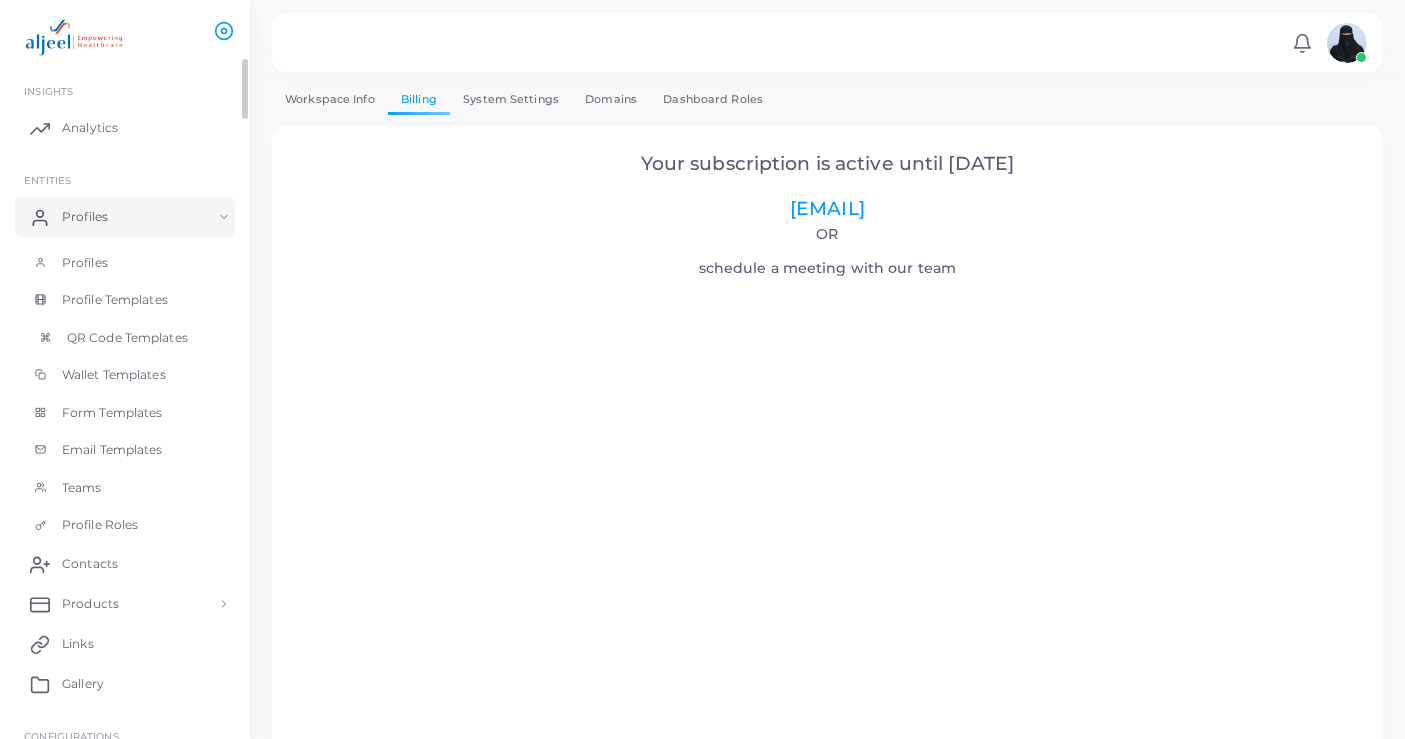 click on "QR Code Templates" at bounding box center (125, 338) 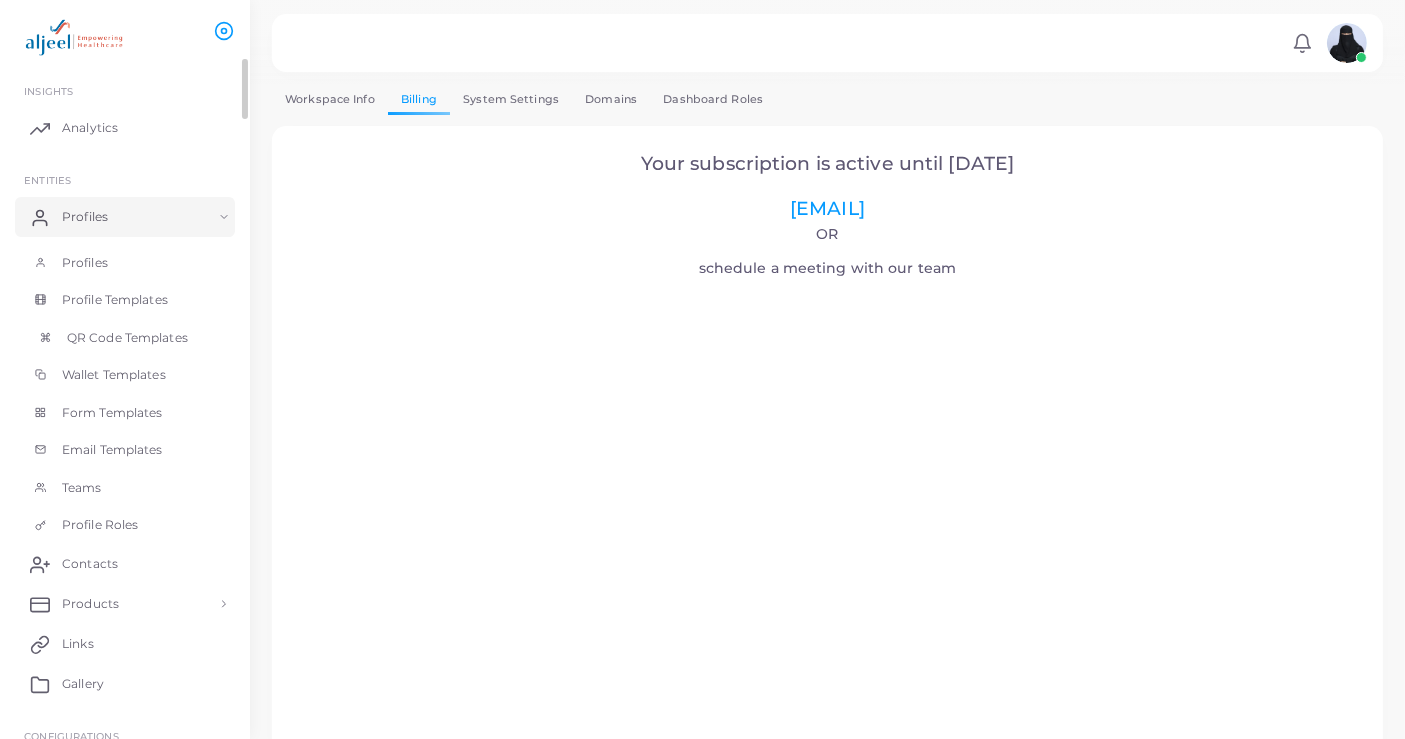 click on "QR Code Templates" at bounding box center [127, 338] 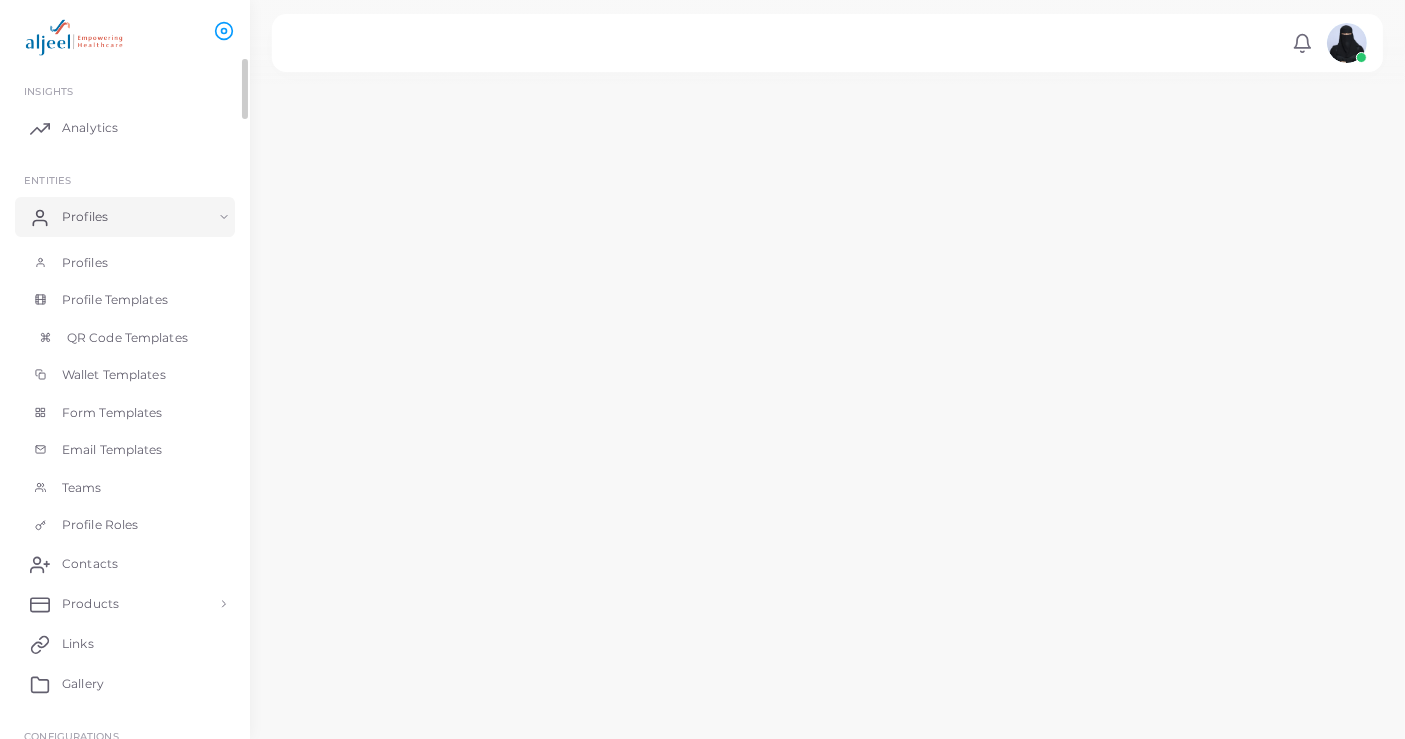 click on "QR Code Templates" at bounding box center [127, 338] 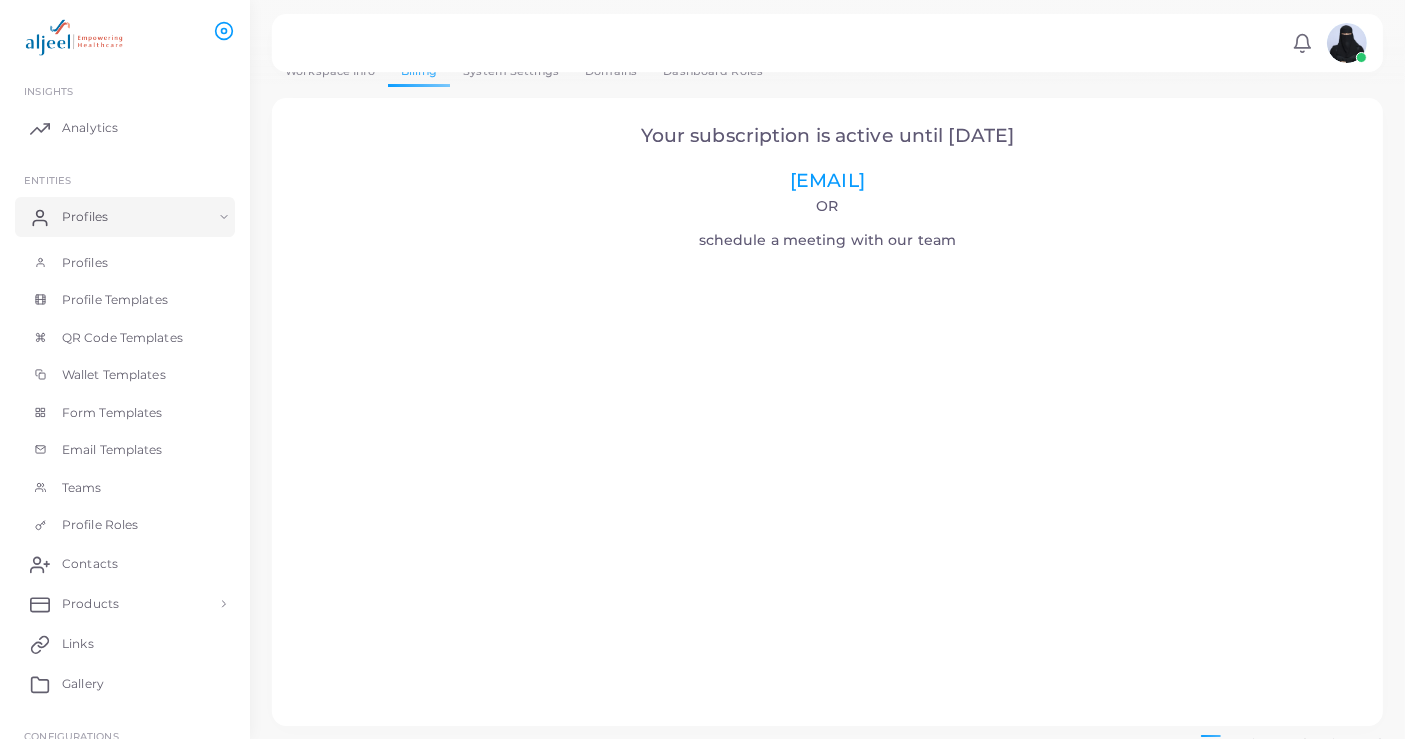 scroll, scrollTop: 31, scrollLeft: 0, axis: vertical 